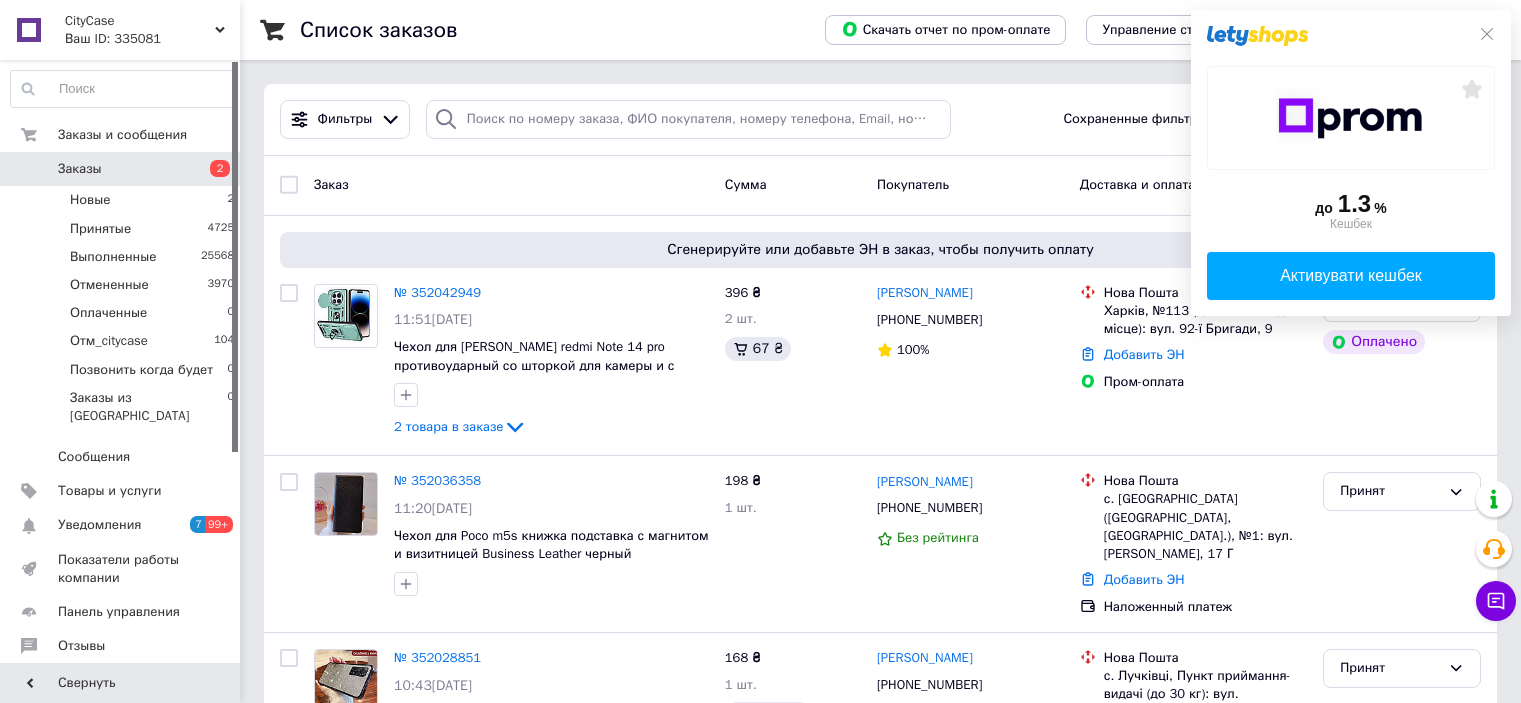 scroll, scrollTop: 0, scrollLeft: 0, axis: both 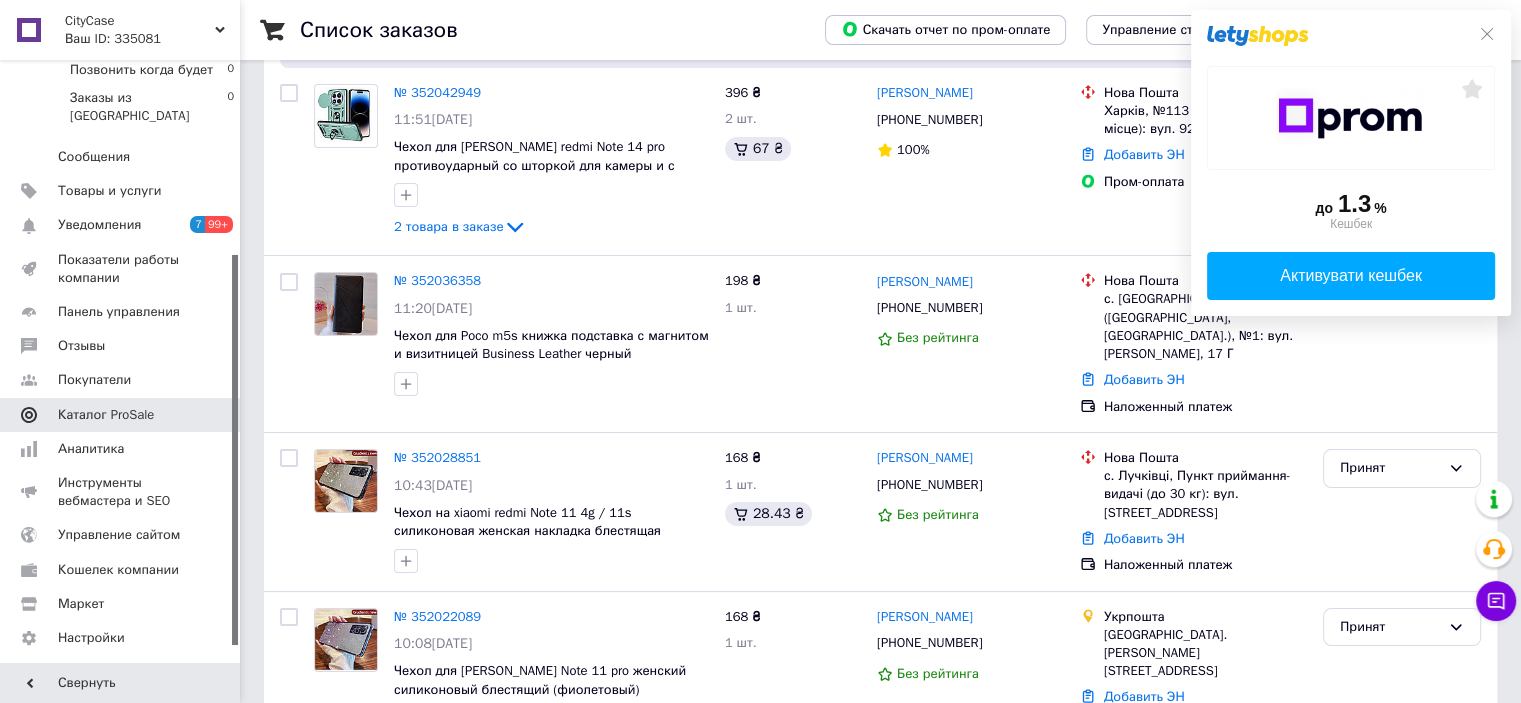 click on "Каталог ProSale" at bounding box center [106, 415] 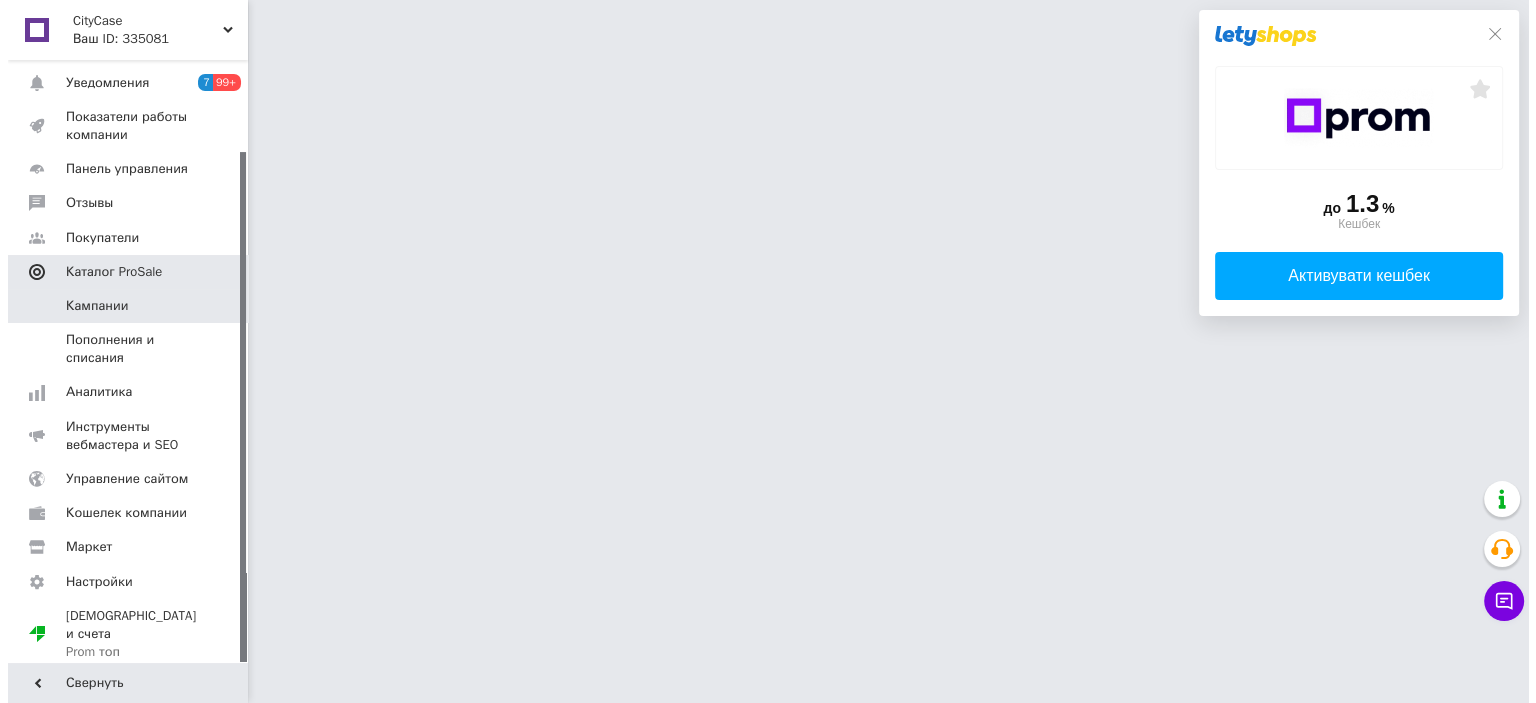 scroll, scrollTop: 0, scrollLeft: 0, axis: both 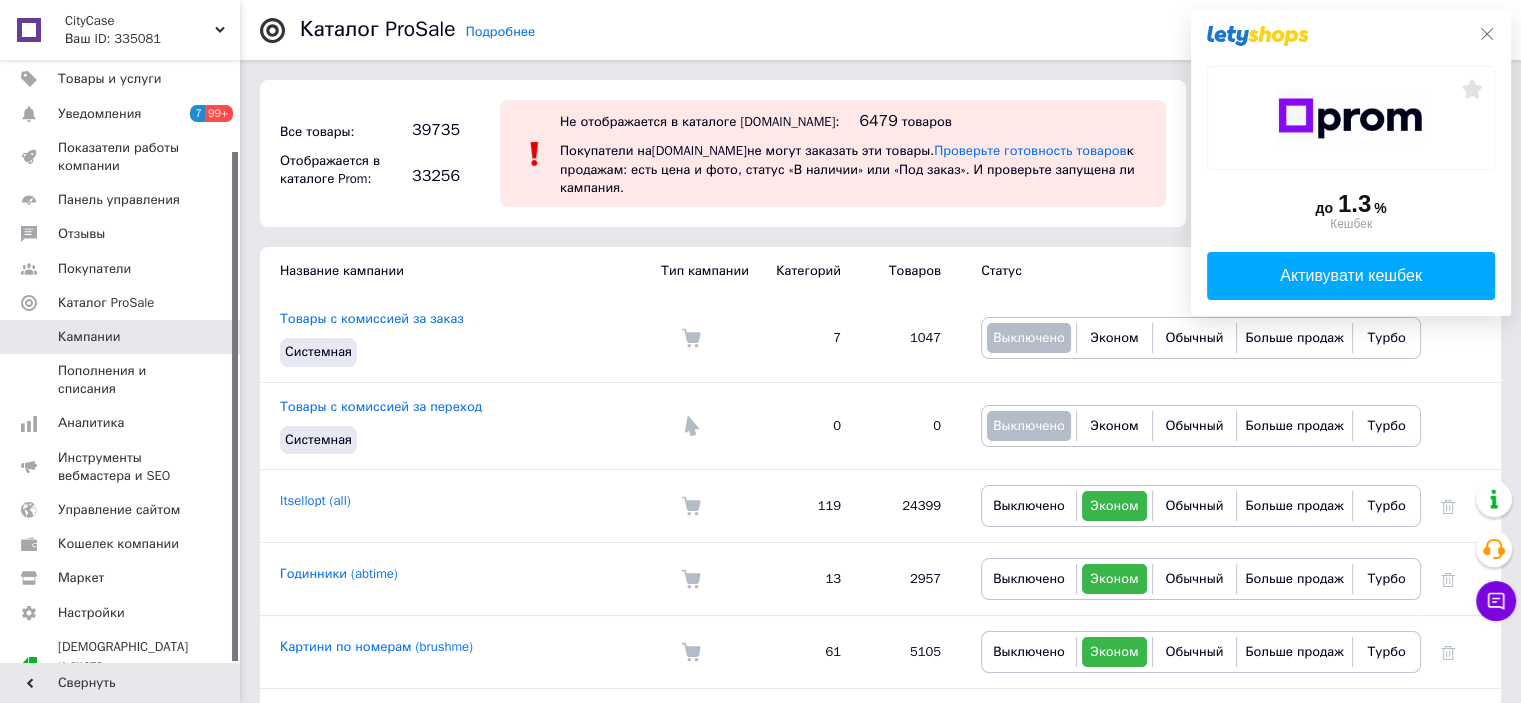 click 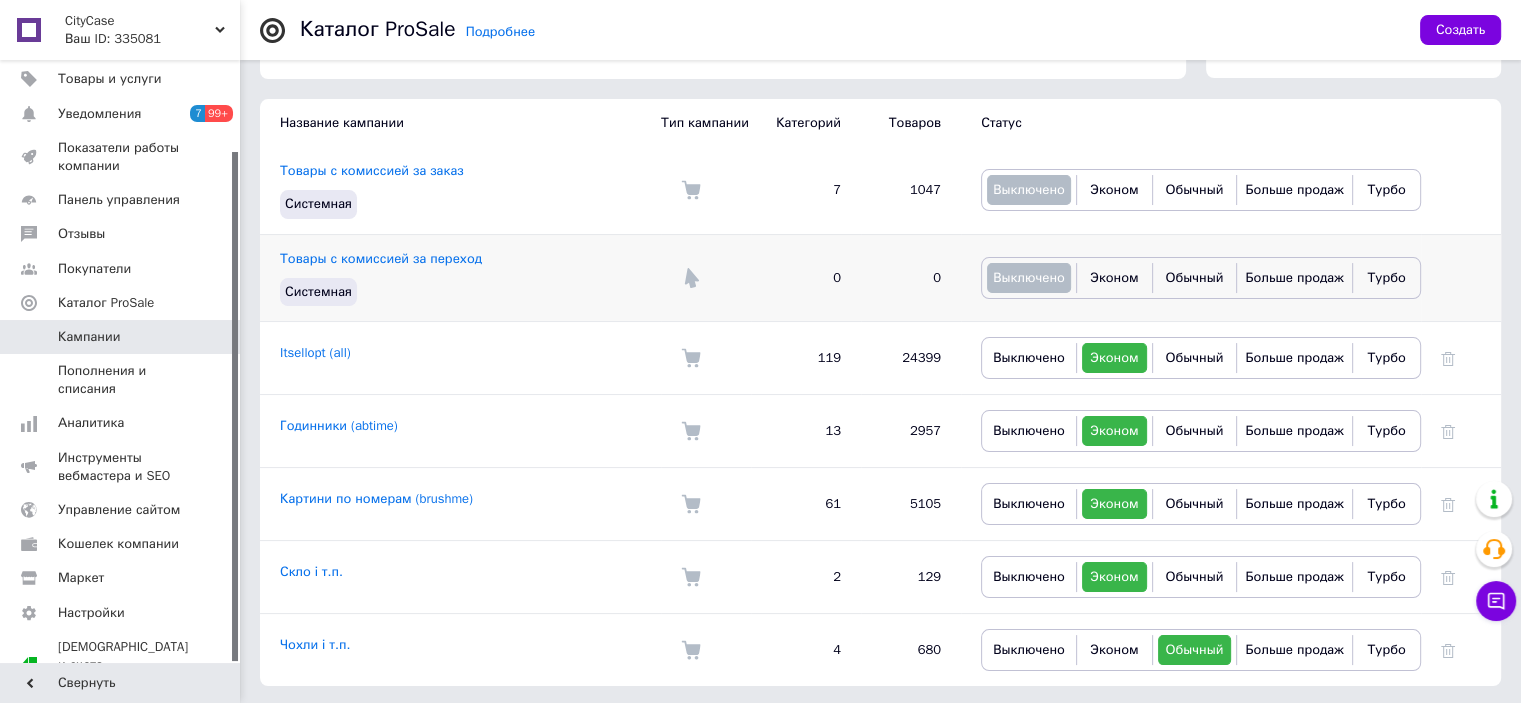 scroll, scrollTop: 0, scrollLeft: 0, axis: both 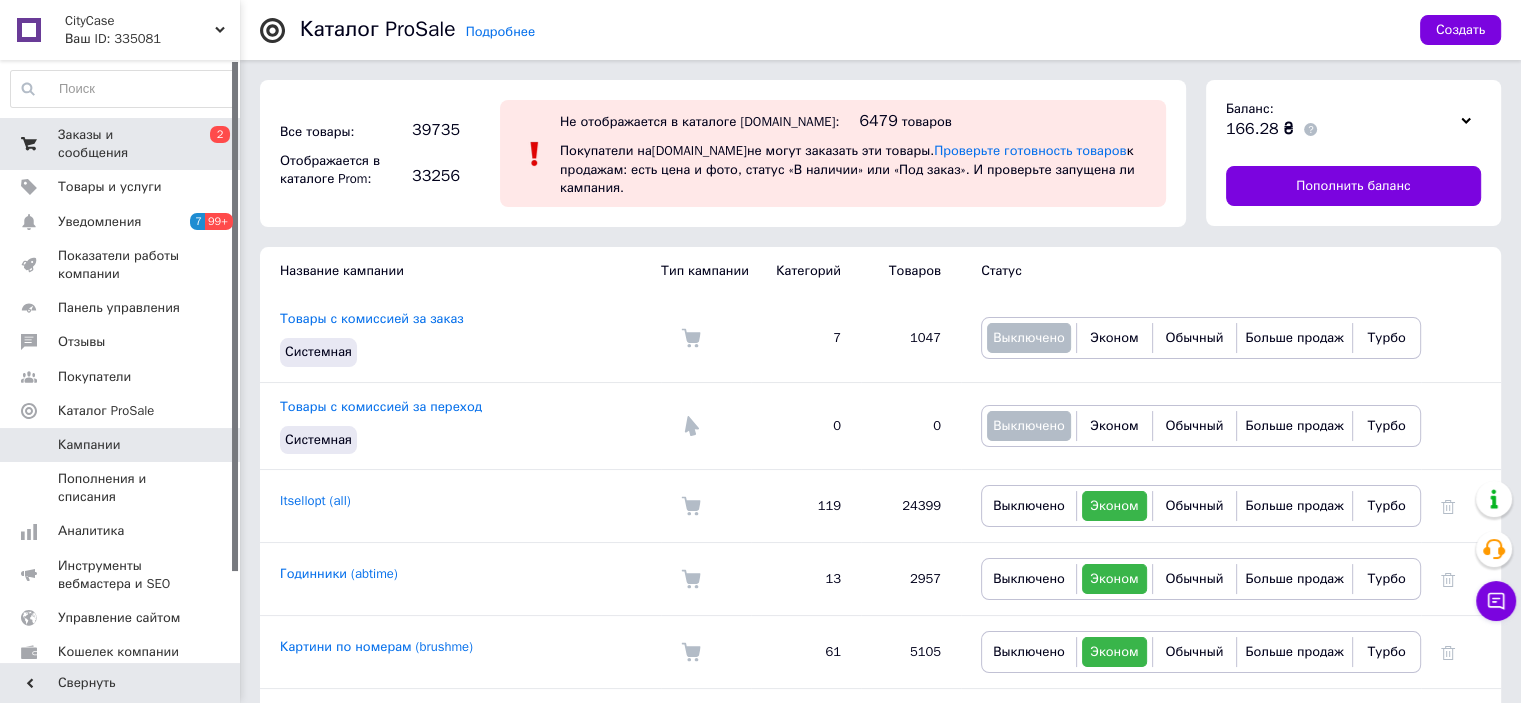 click on "Заказы и сообщения 0 2" at bounding box center [123, 144] 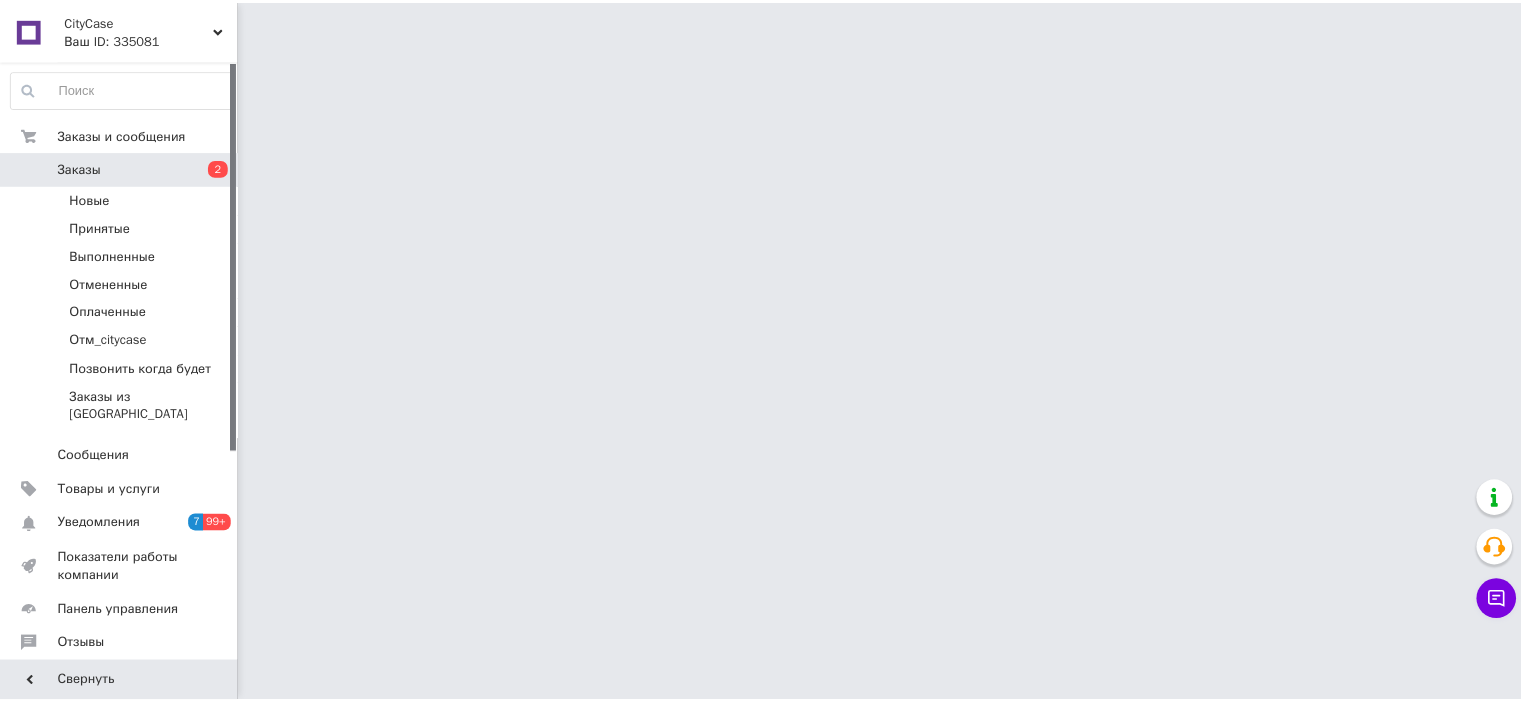 scroll, scrollTop: 0, scrollLeft: 0, axis: both 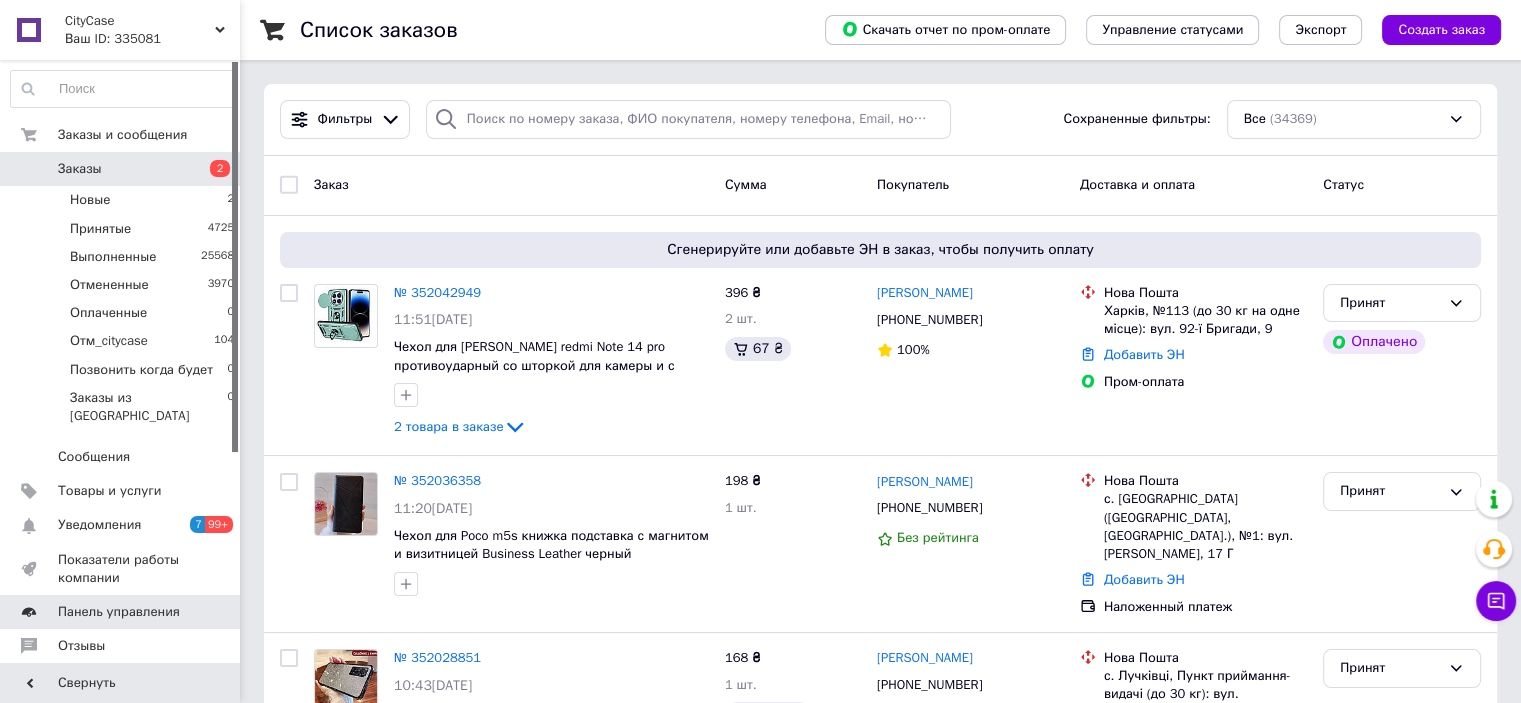 click at bounding box center [29, 612] 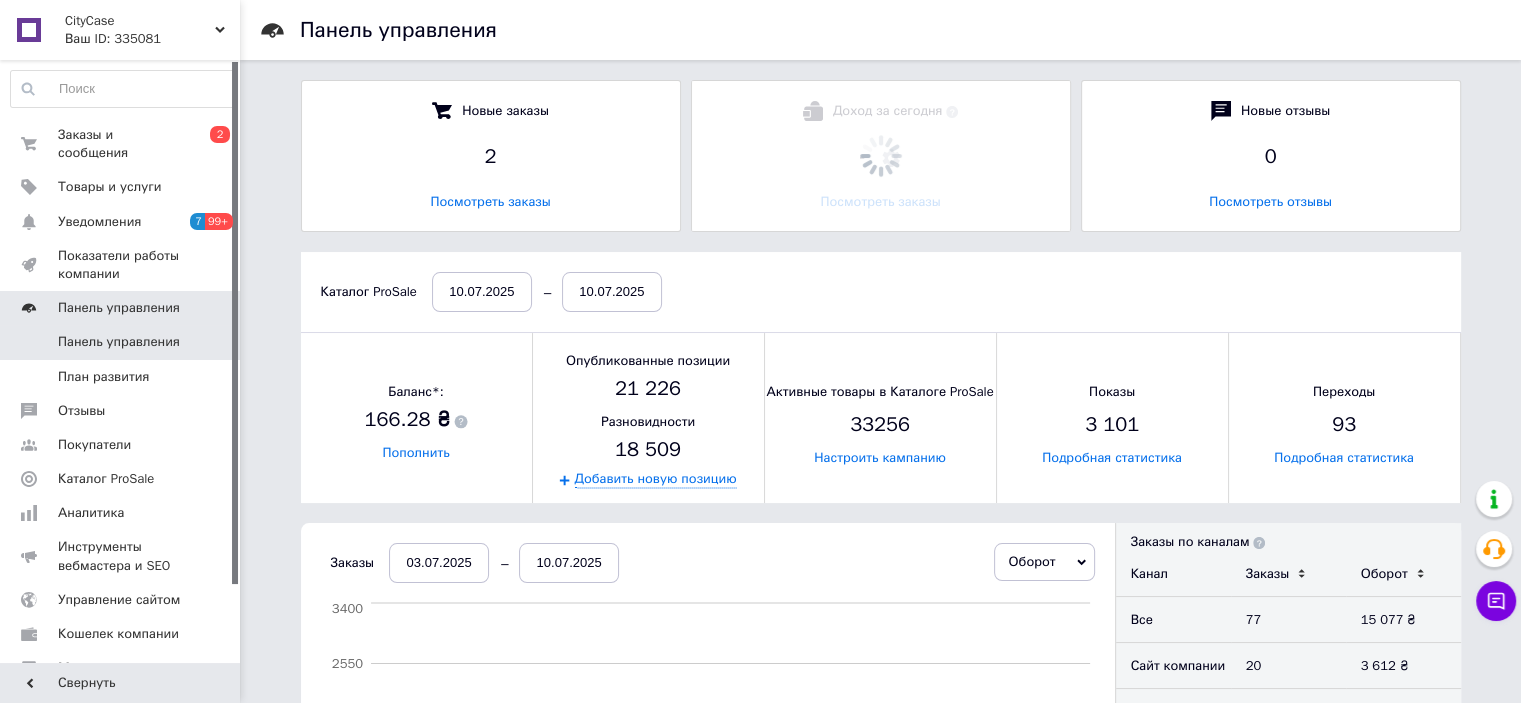scroll, scrollTop: 10, scrollLeft: 9, axis: both 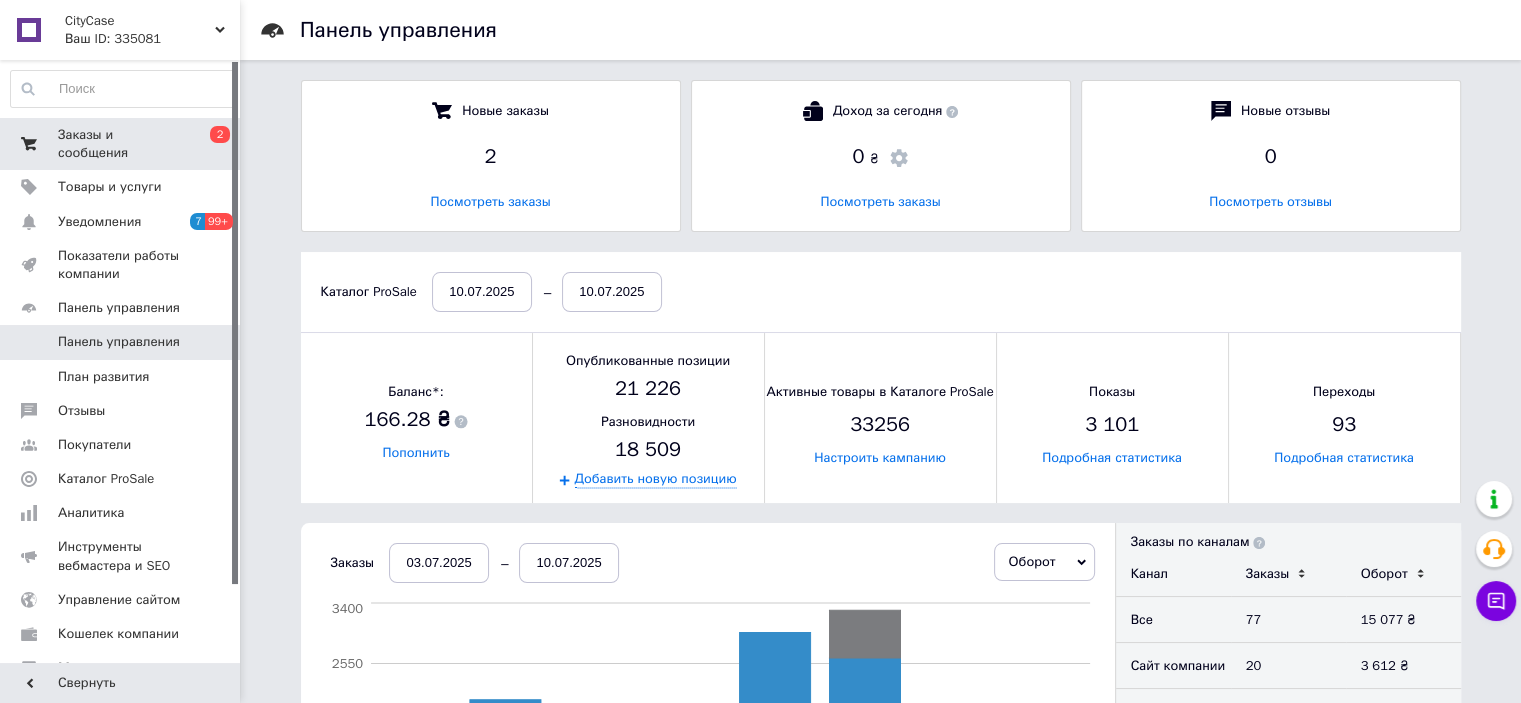 click on "Заказы и сообщения" at bounding box center [121, 144] 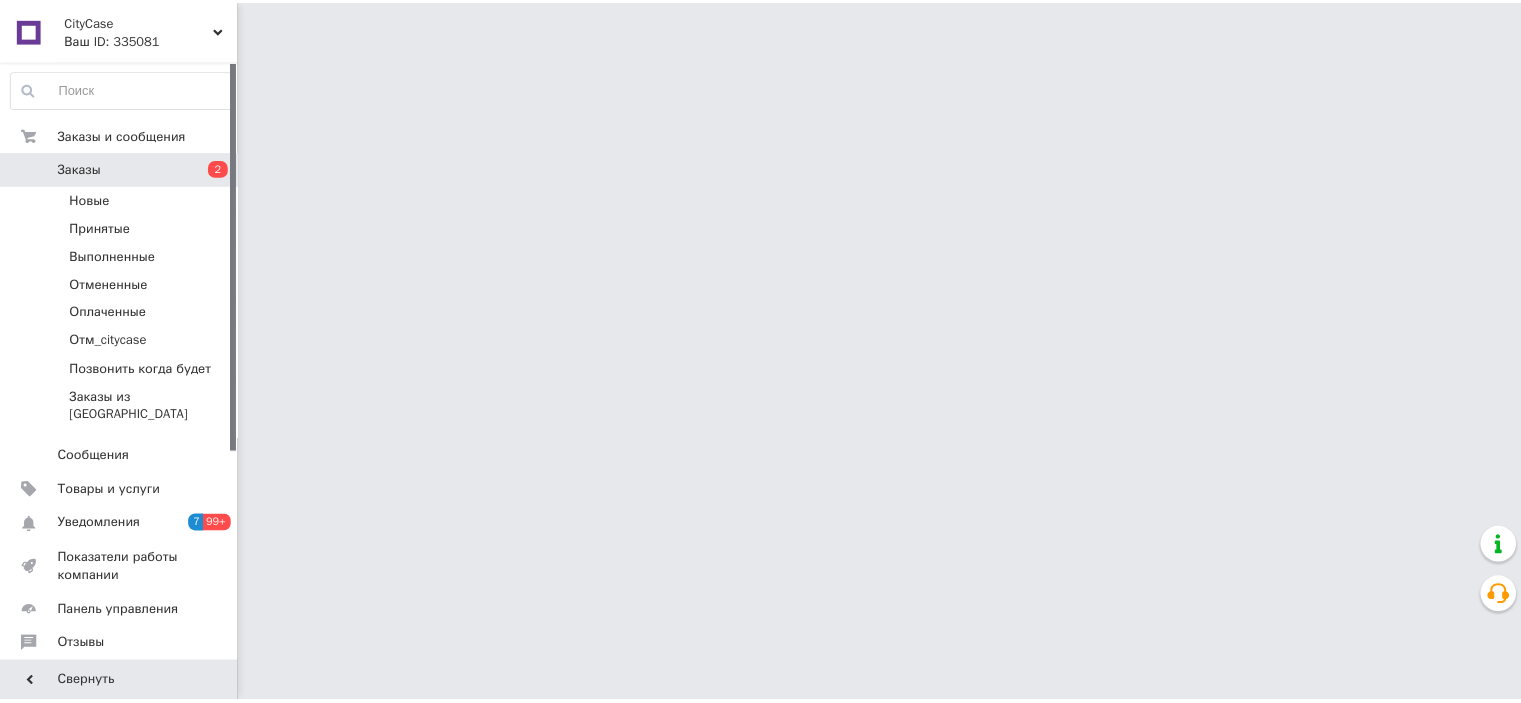 scroll, scrollTop: 0, scrollLeft: 0, axis: both 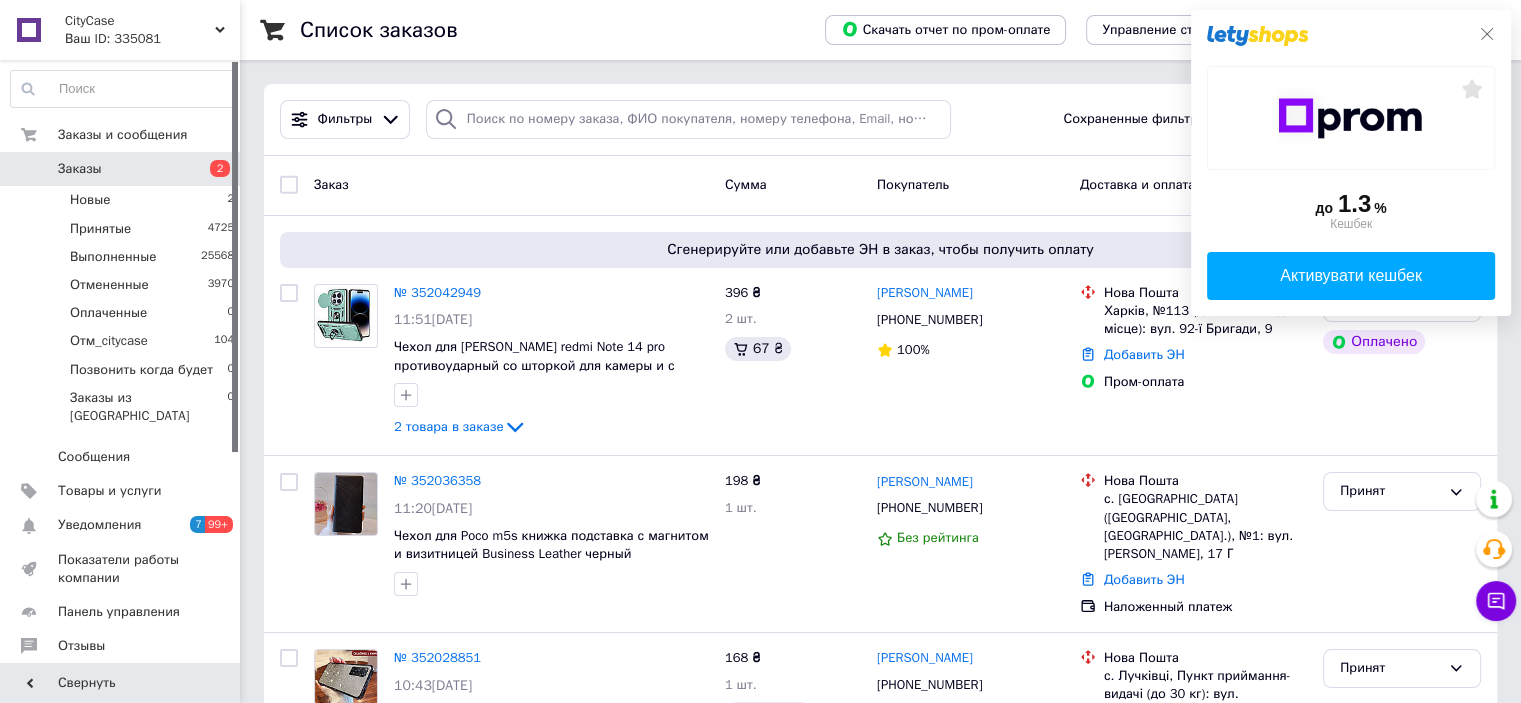click 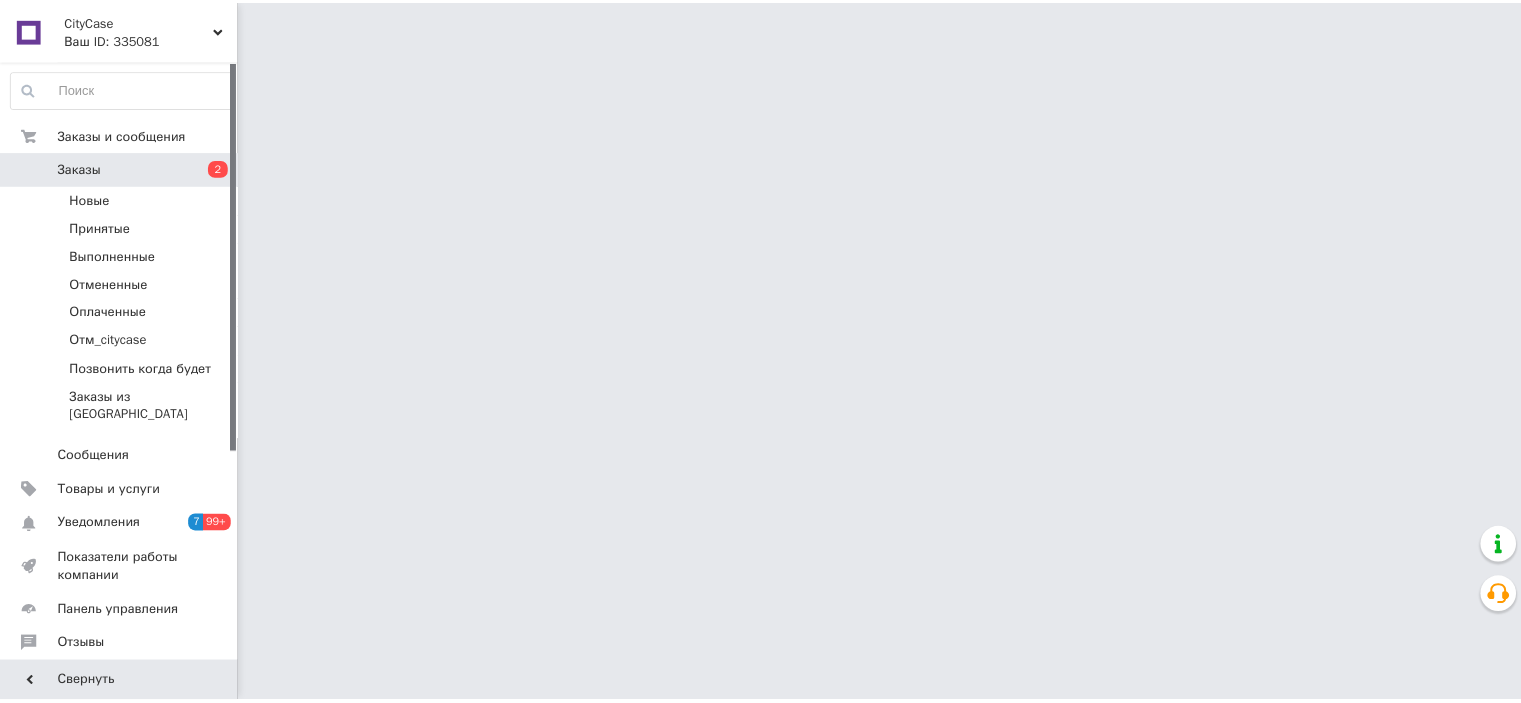 scroll, scrollTop: 0, scrollLeft: 0, axis: both 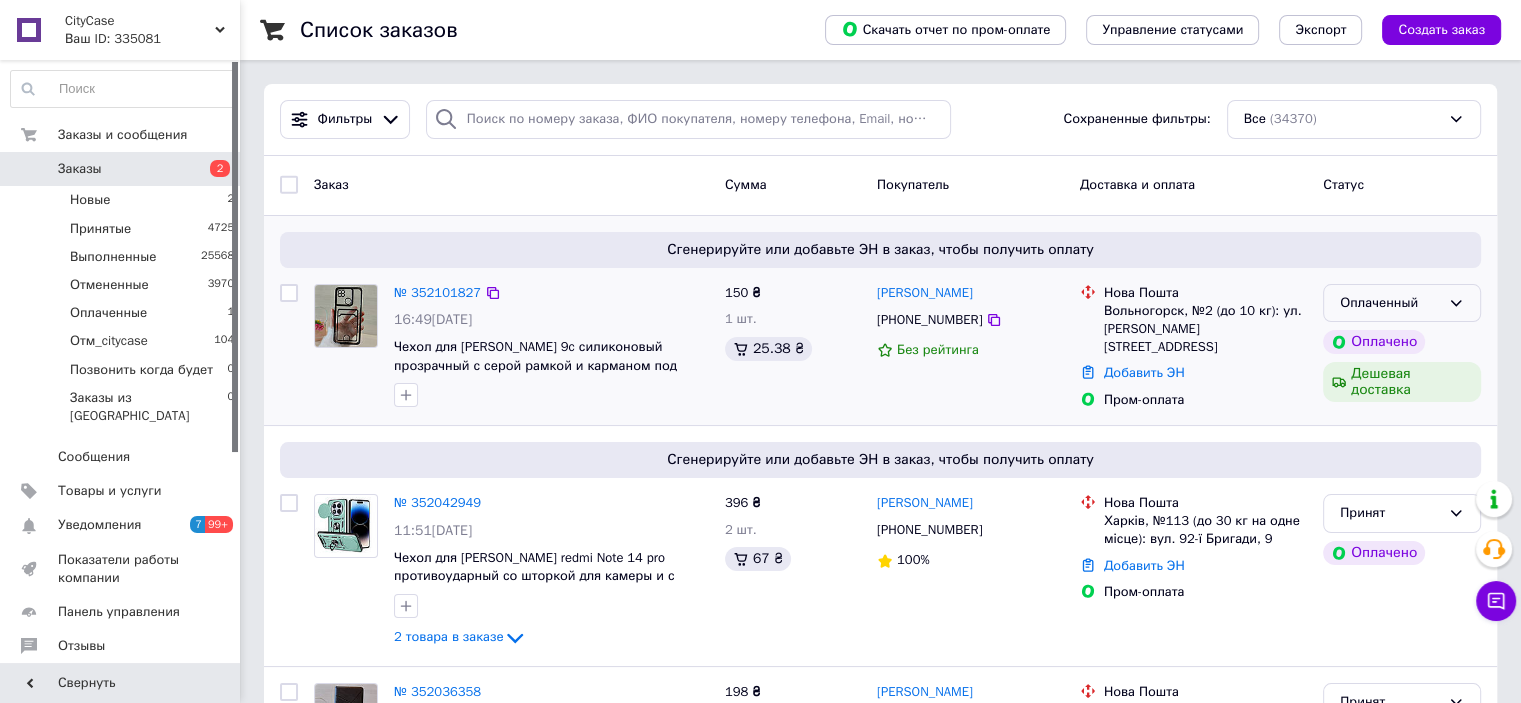 click on "Оплаченный" at bounding box center (1390, 303) 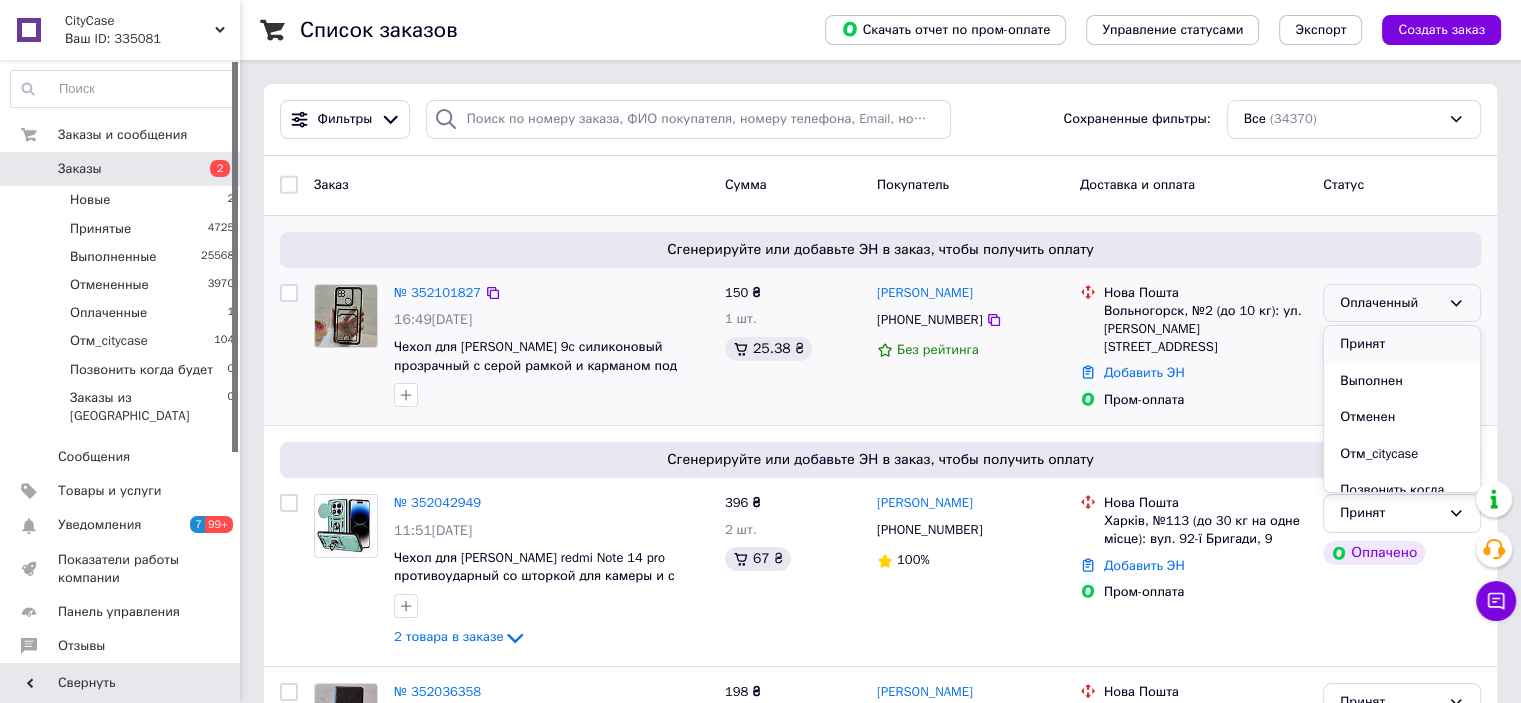 click on "Принят" at bounding box center (1402, 344) 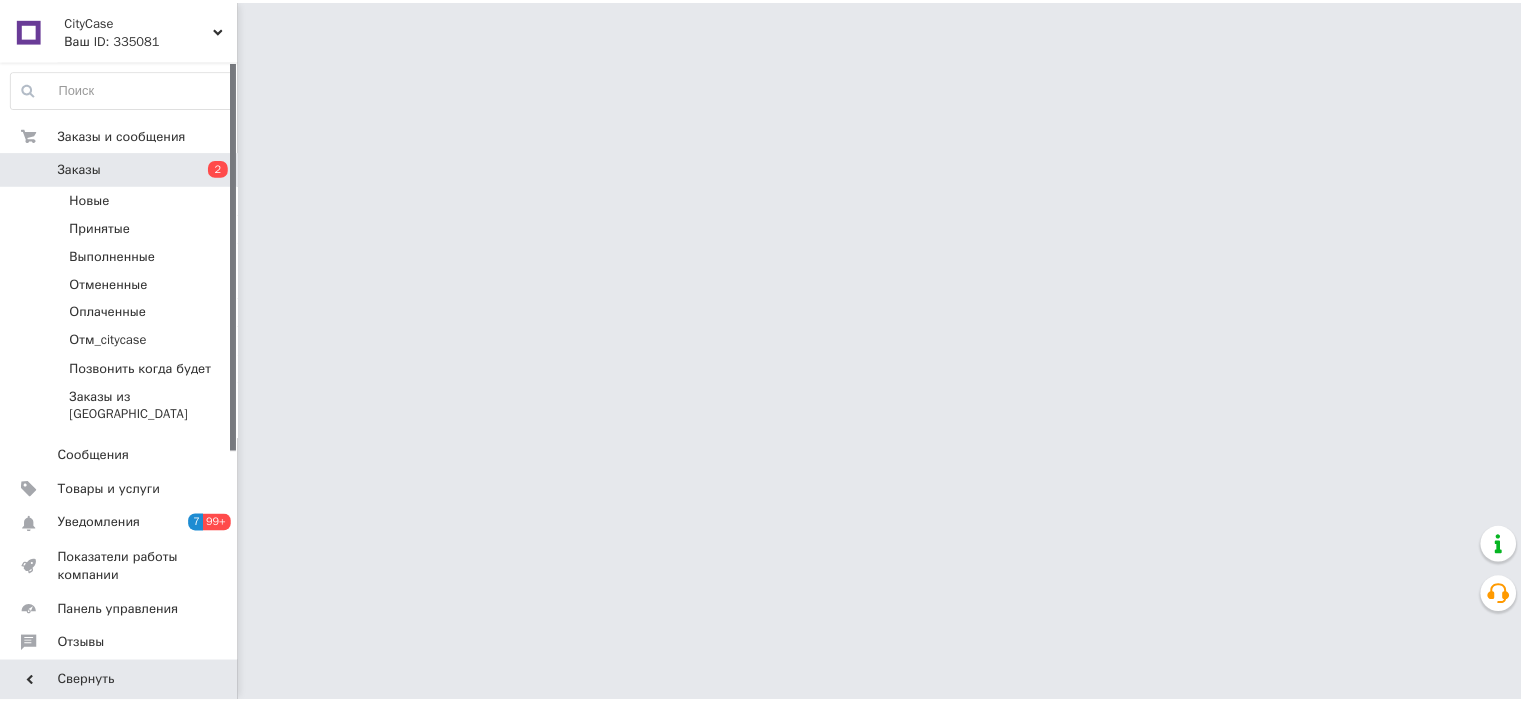 scroll, scrollTop: 0, scrollLeft: 0, axis: both 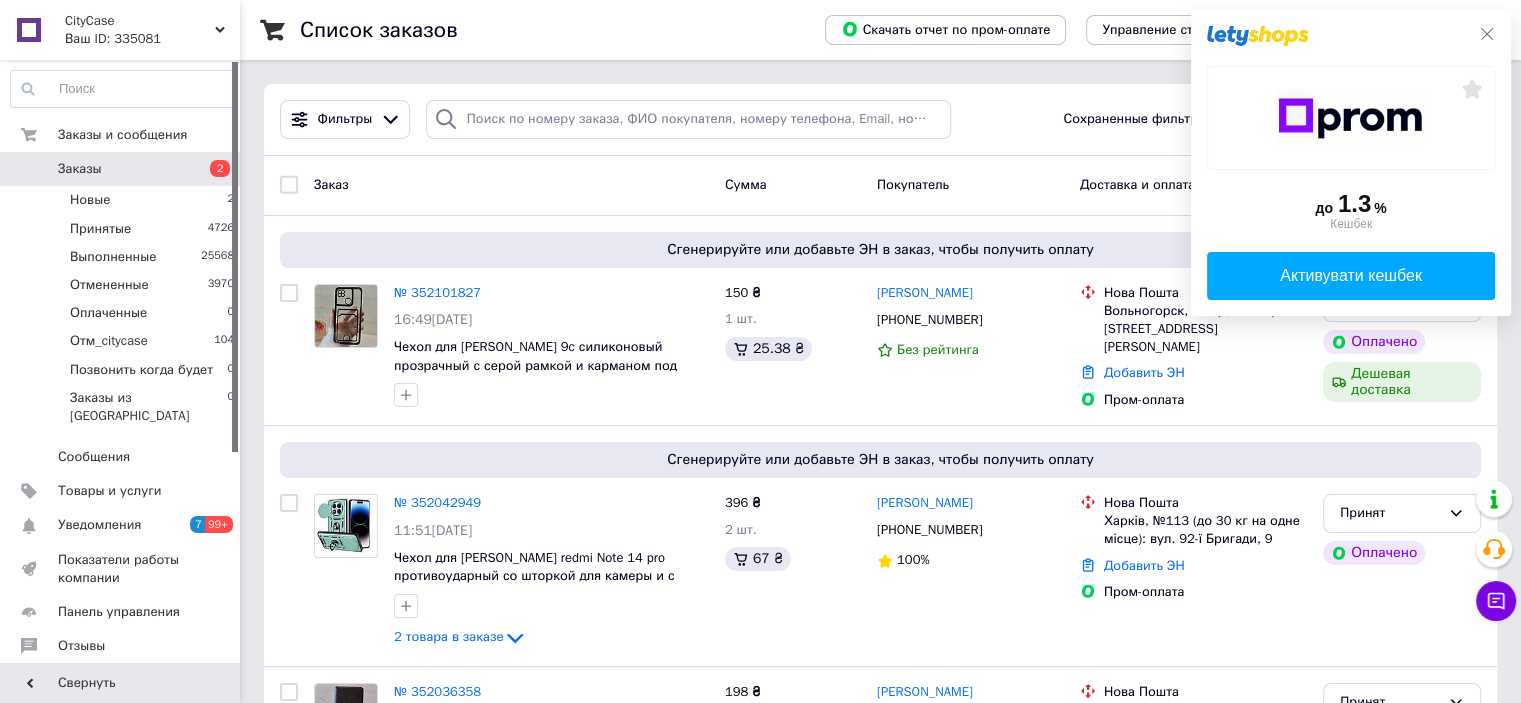 click 